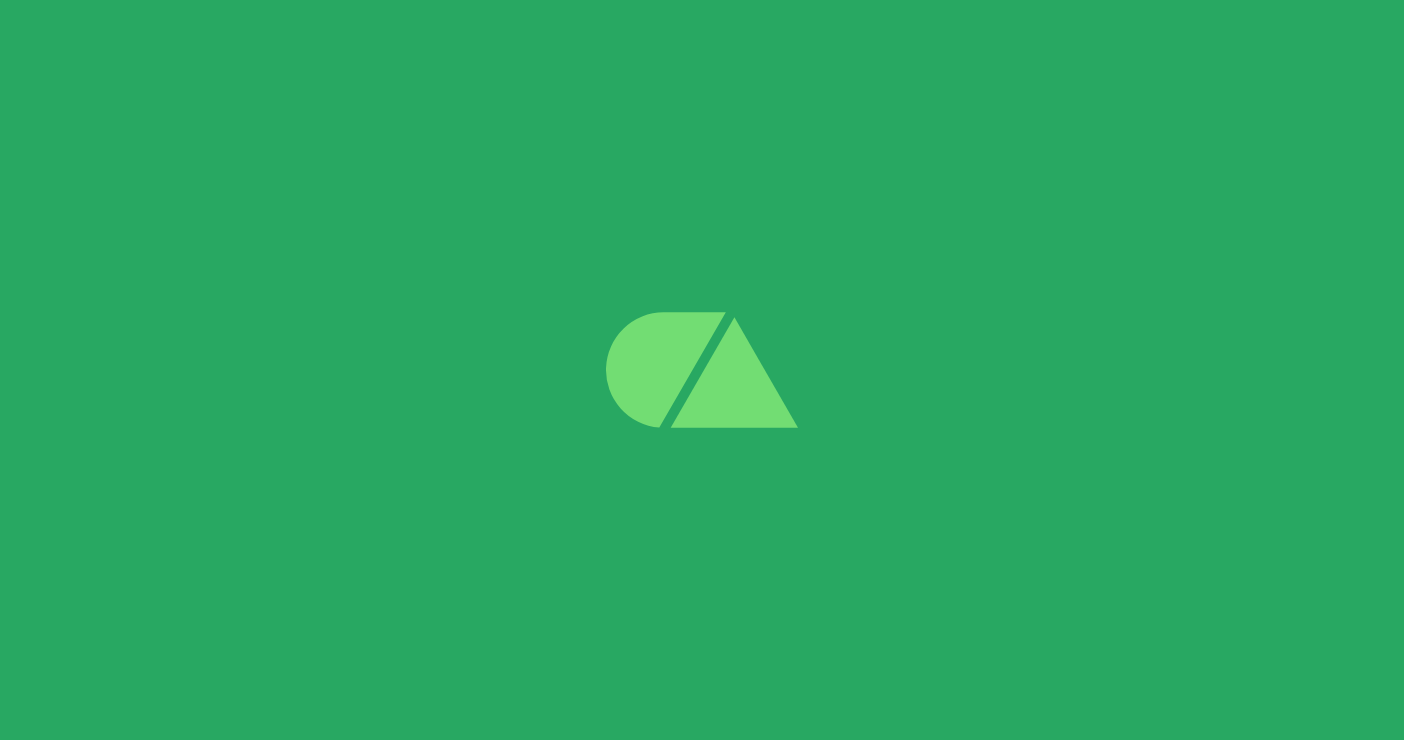 scroll, scrollTop: 0, scrollLeft: 0, axis: both 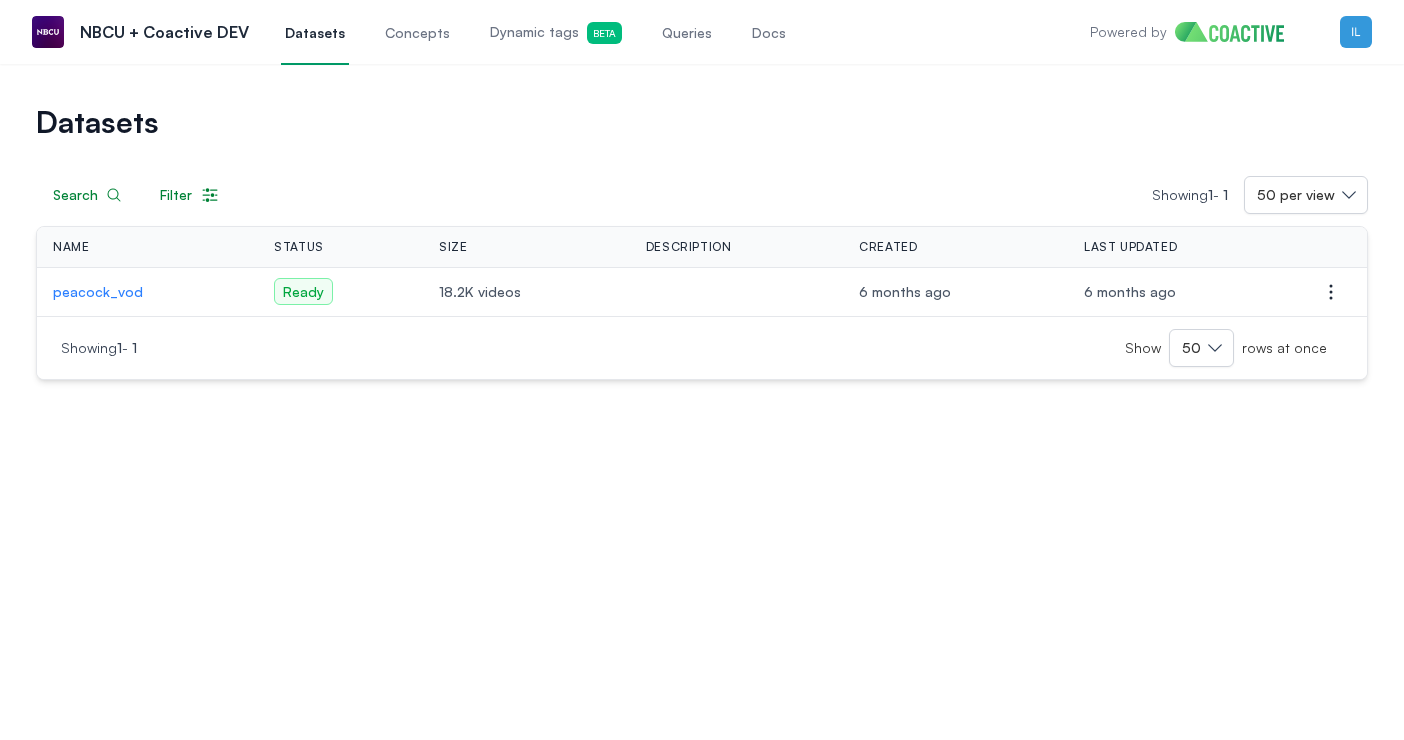 click on "Dynamic tags Beta" at bounding box center (556, 32) 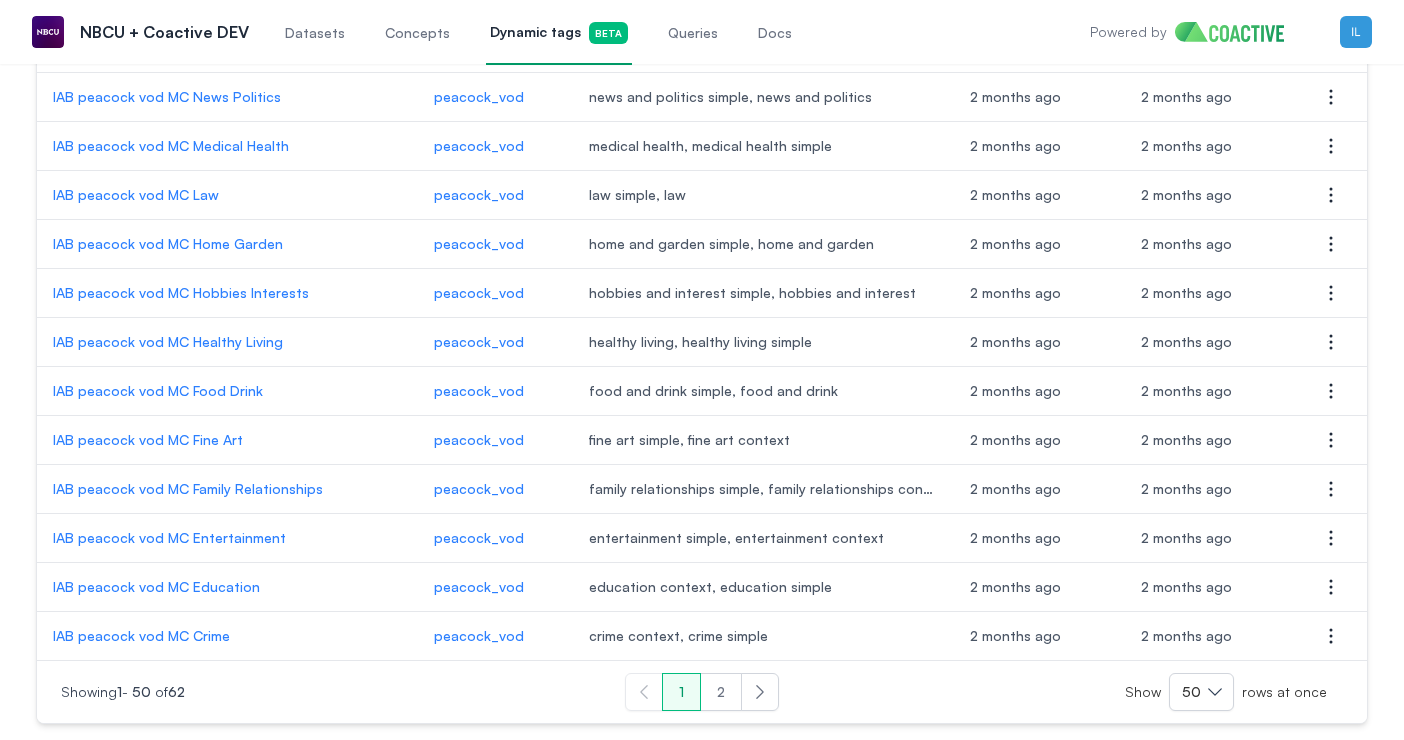 scroll, scrollTop: 2152, scrollLeft: 0, axis: vertical 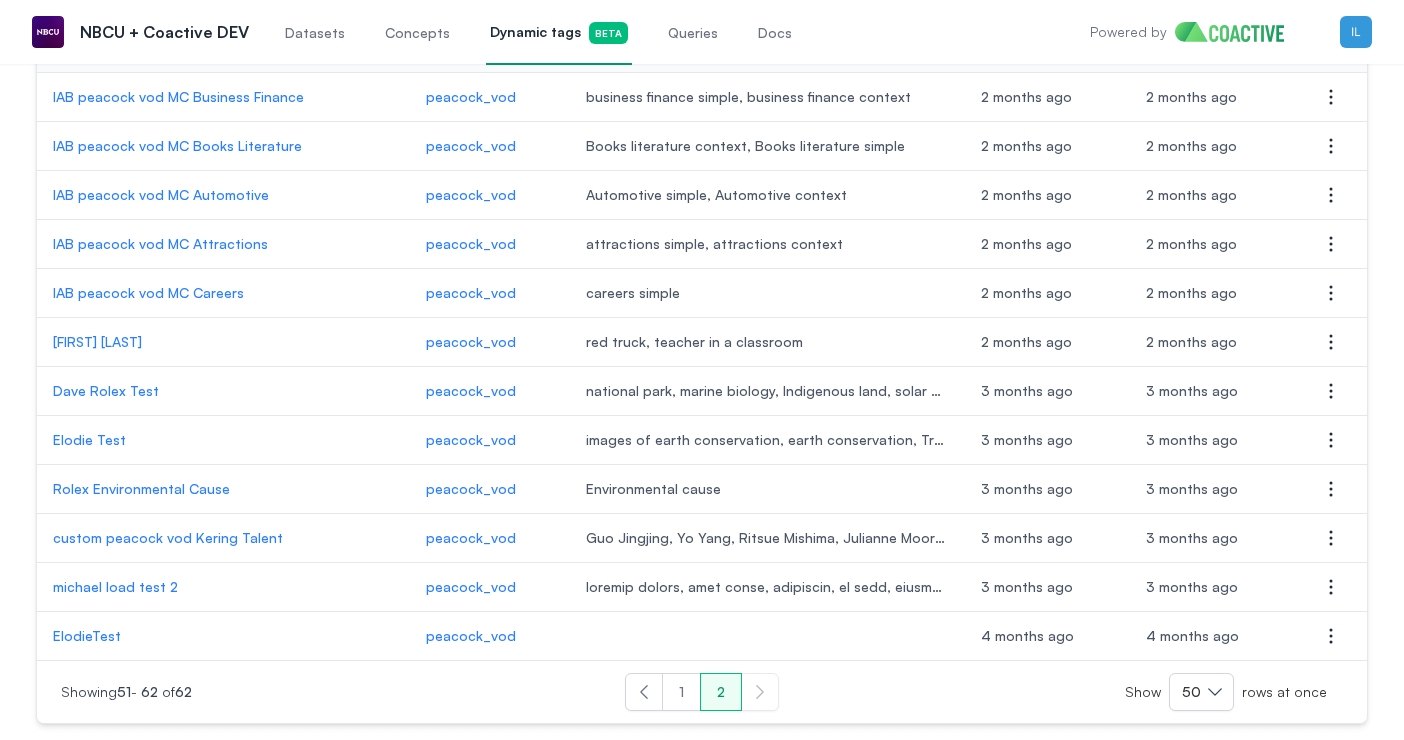 click on "peacock_vod" at bounding box center [490, 97] 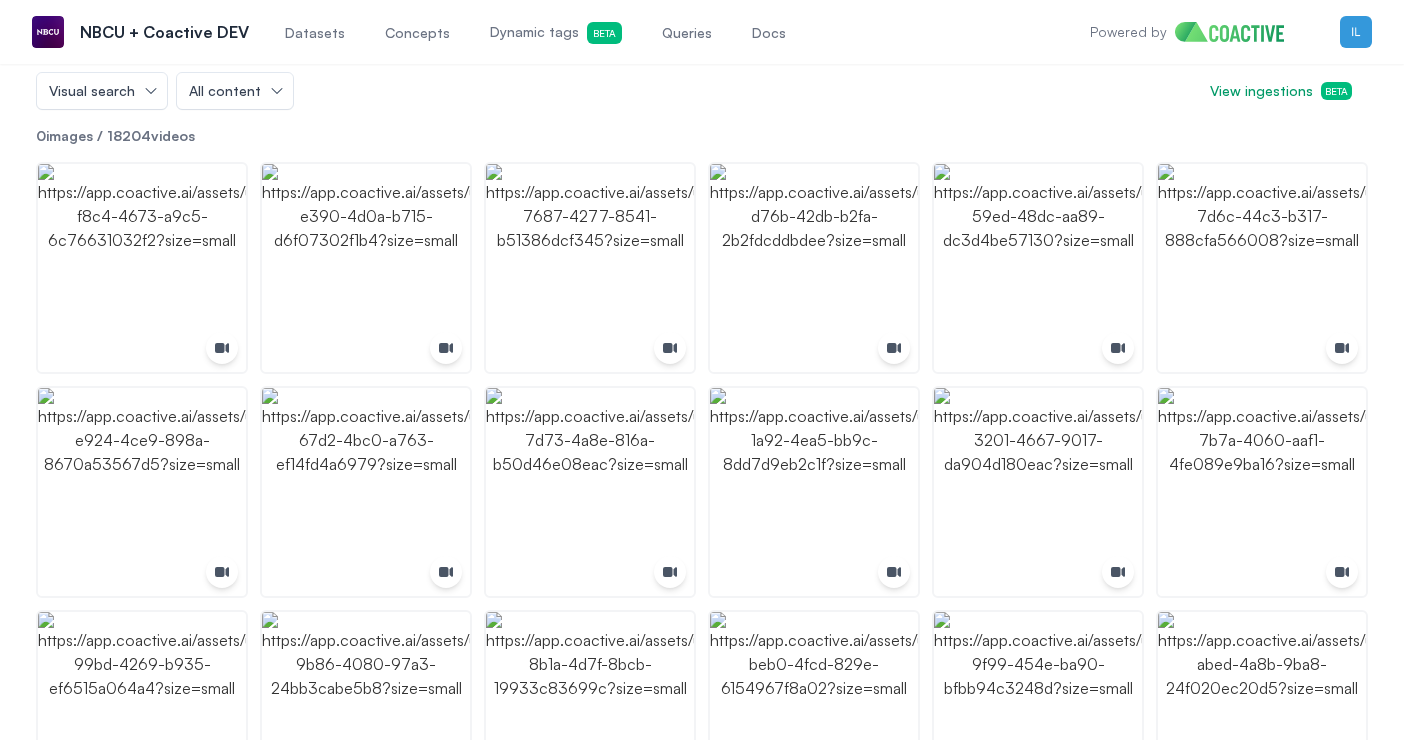 click on "Dynamic tags Beta" at bounding box center (556, 33) 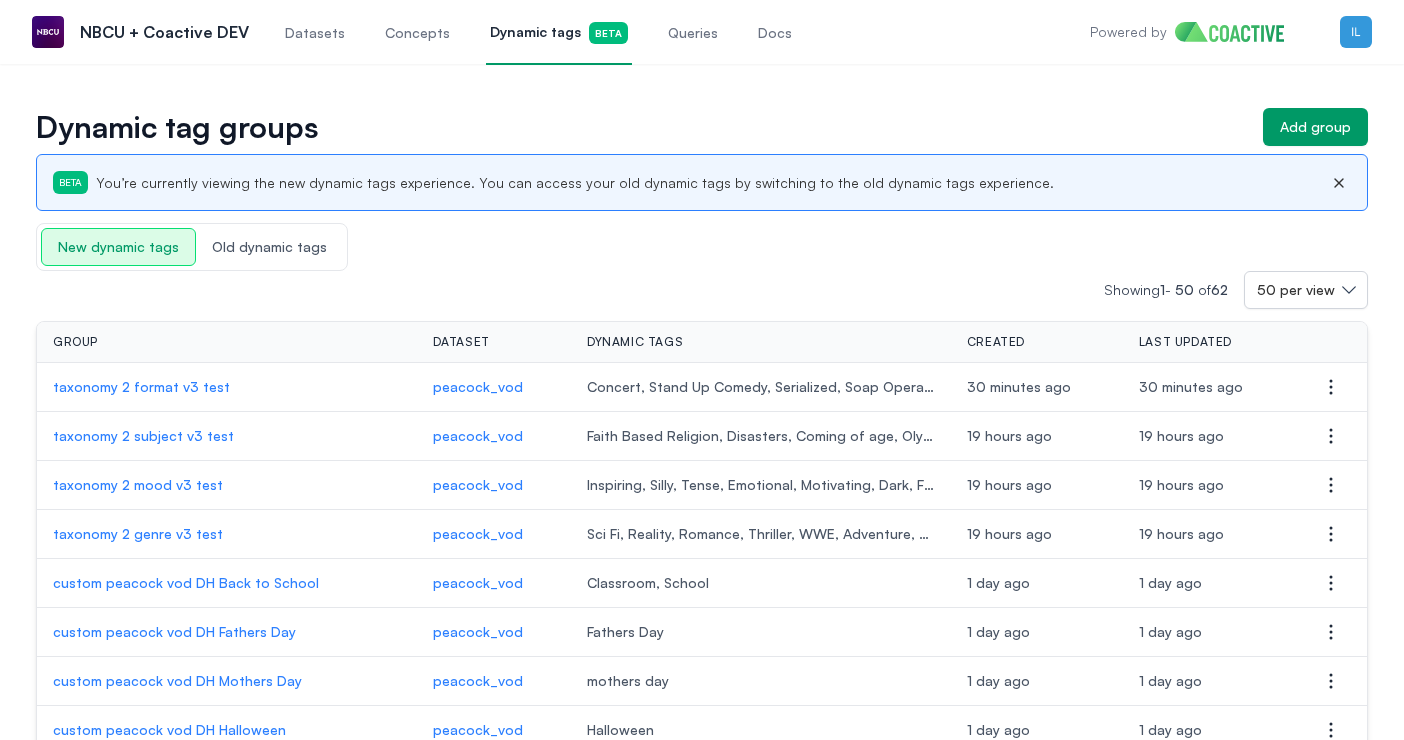 click on "Old dynamic tags" at bounding box center (269, 247) 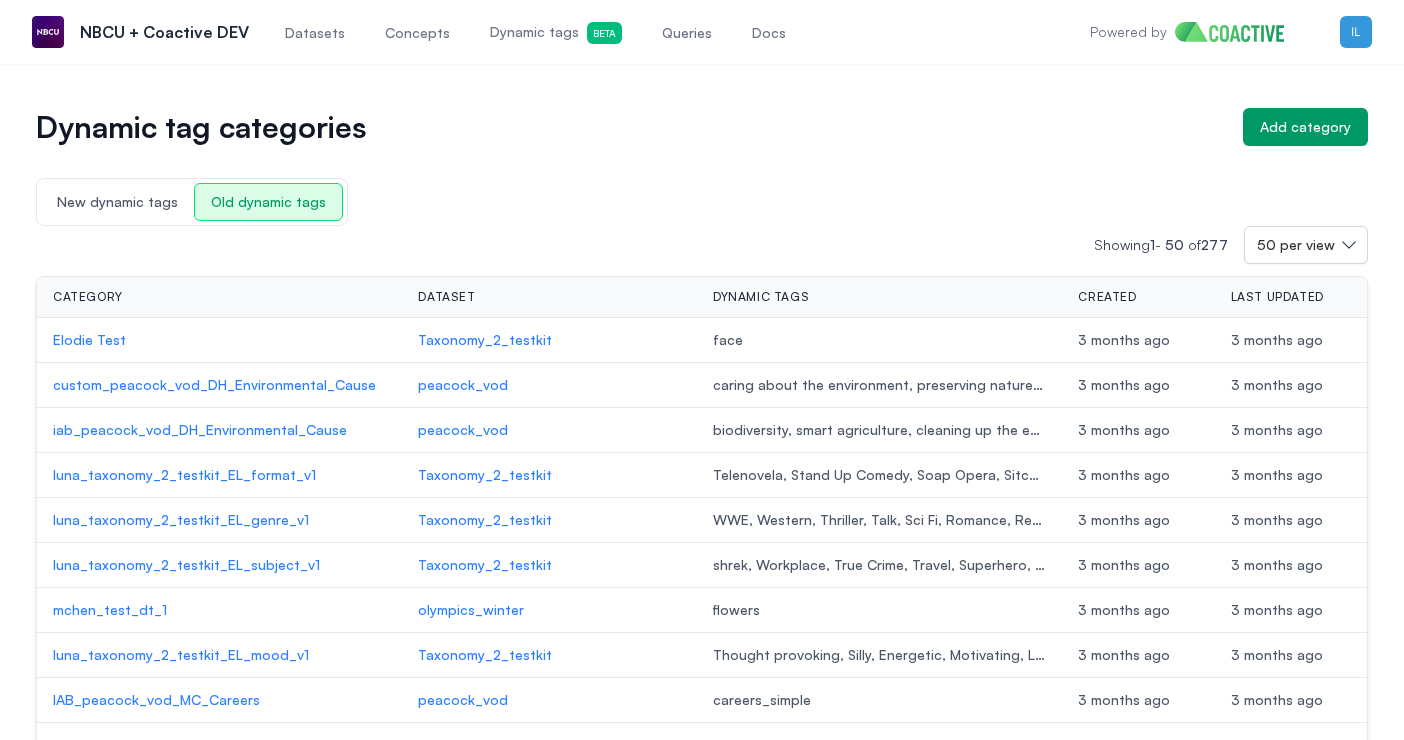 click on "Taxonomy_2_testkit" at bounding box center [549, 340] 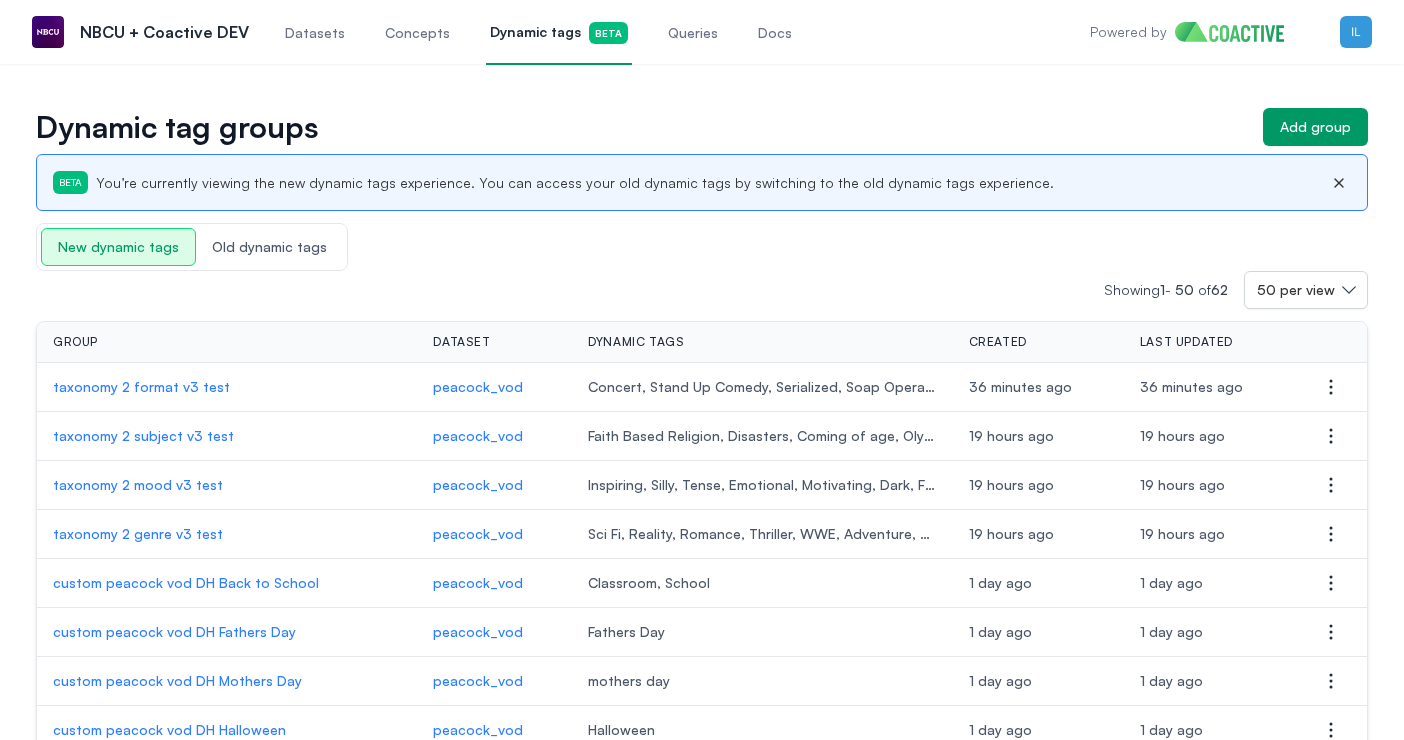 click on "peacock_vod" at bounding box center [494, 387] 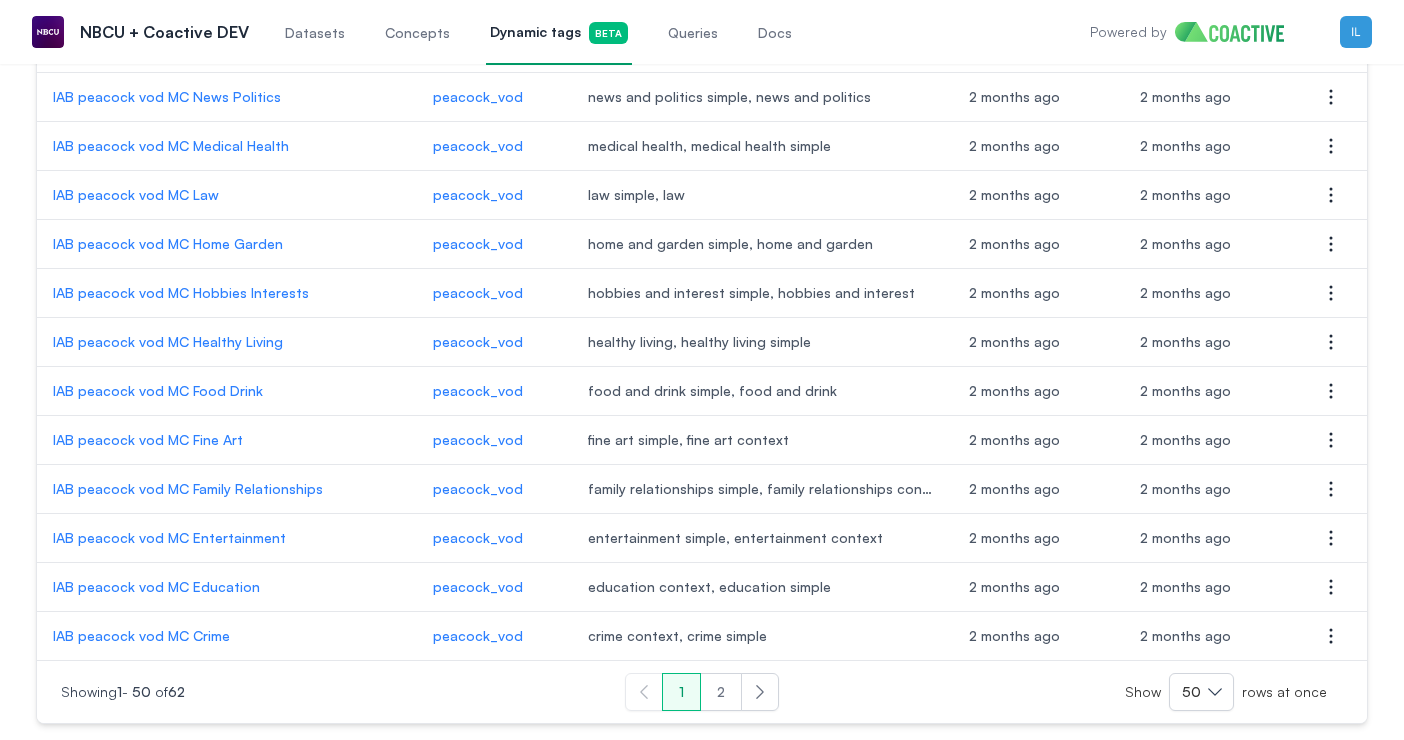 scroll, scrollTop: 2152, scrollLeft: 0, axis: vertical 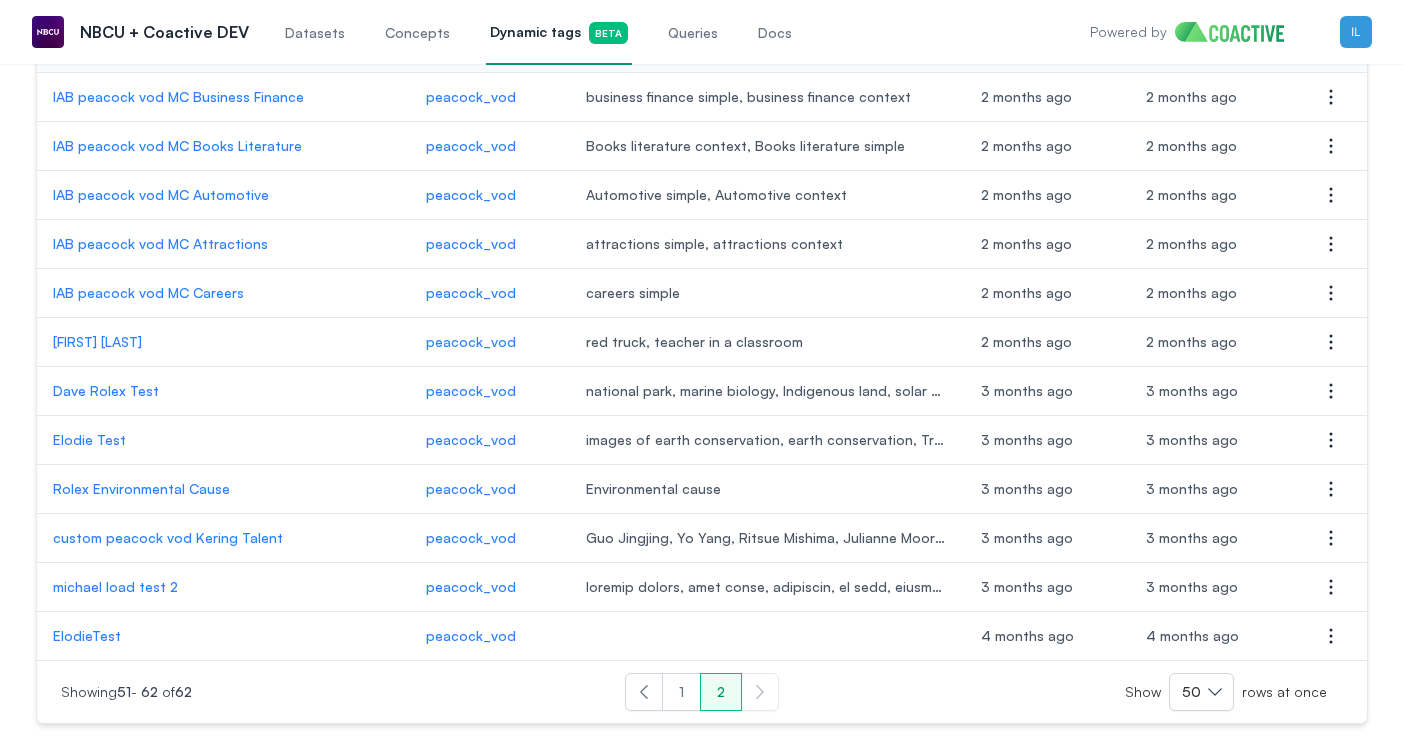 click at bounding box center (1356, 32) 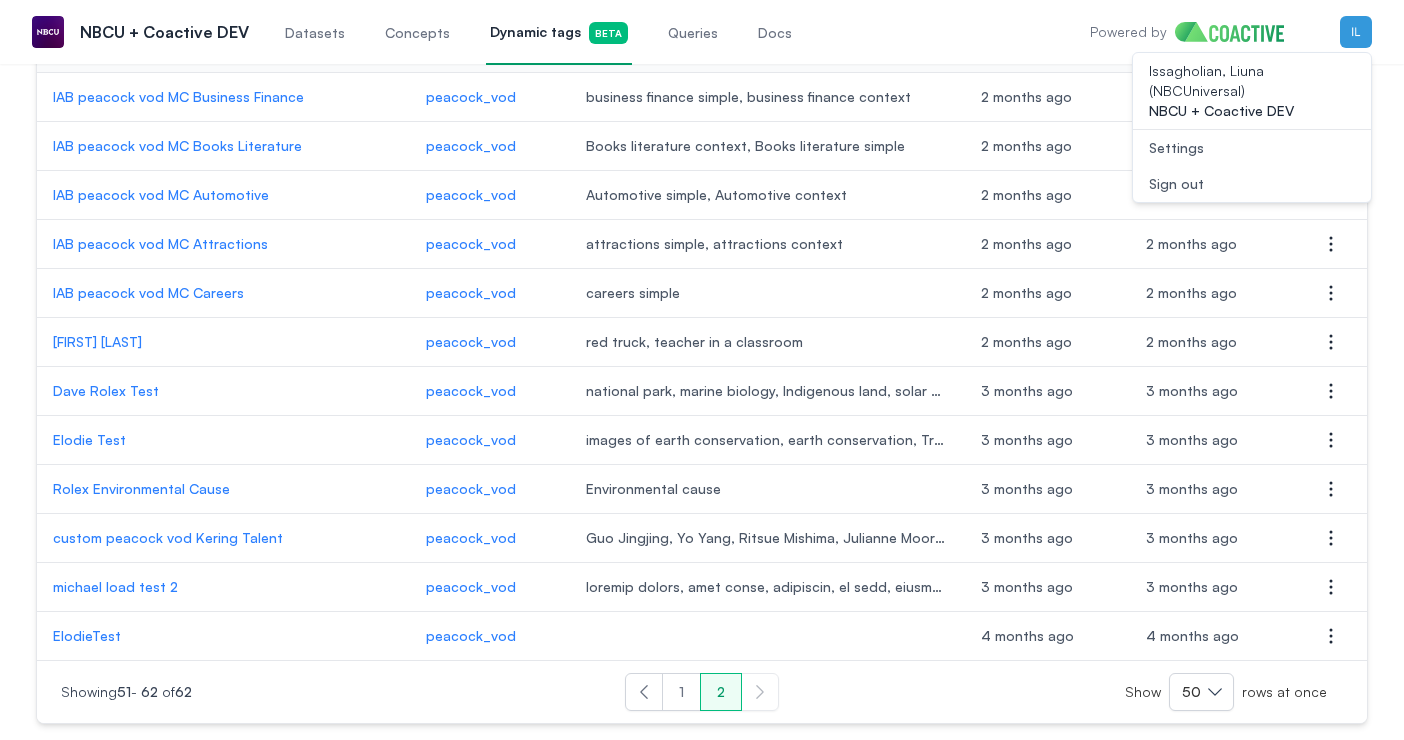click on "Sign out" at bounding box center [1252, 184] 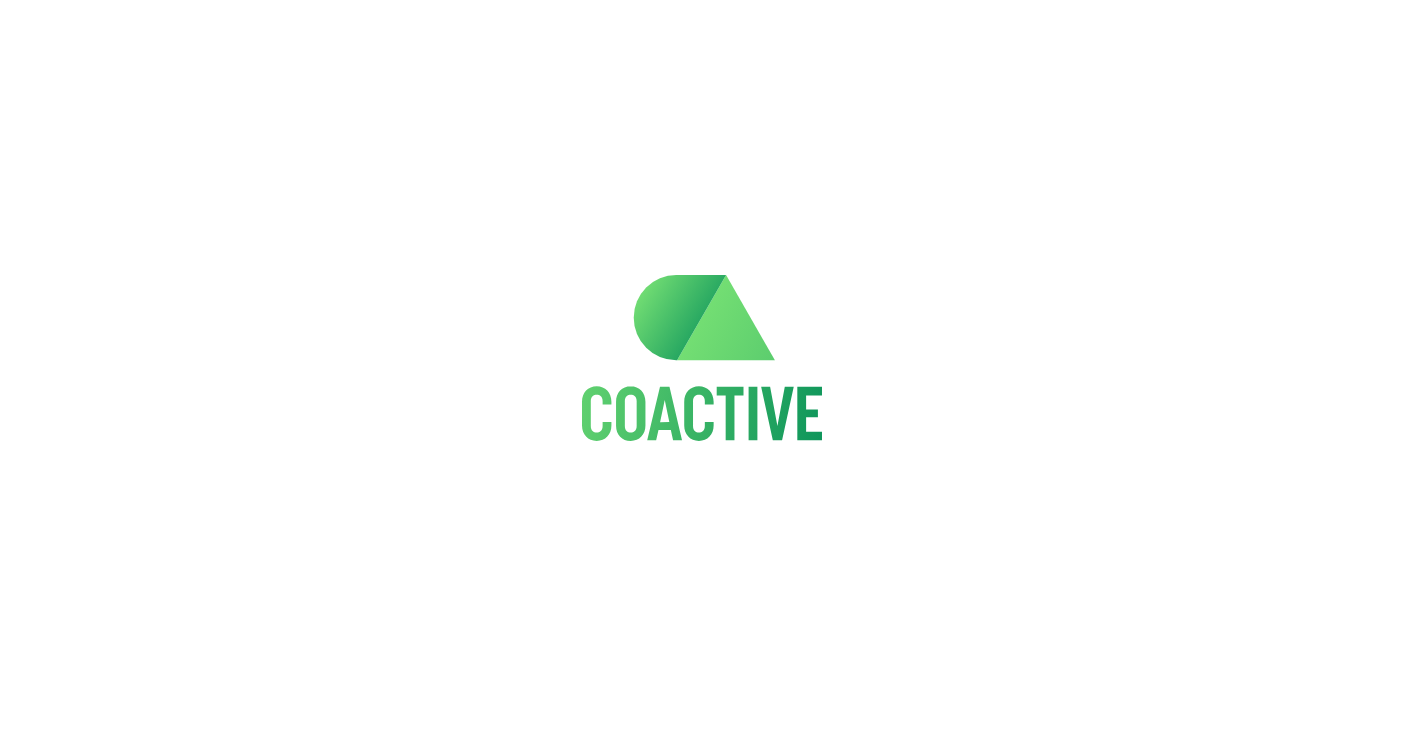 scroll, scrollTop: 0, scrollLeft: 0, axis: both 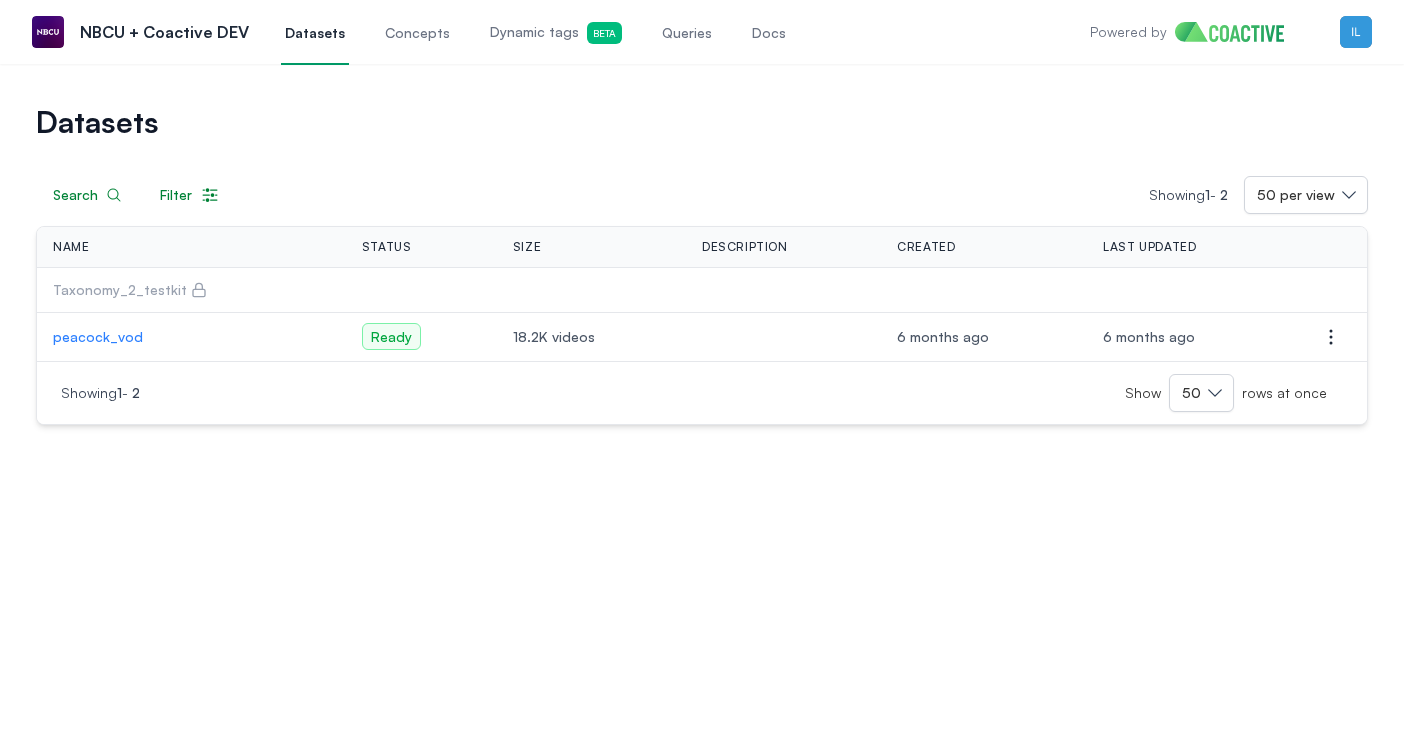 click on "Dynamic tags Beta" at bounding box center [556, 33] 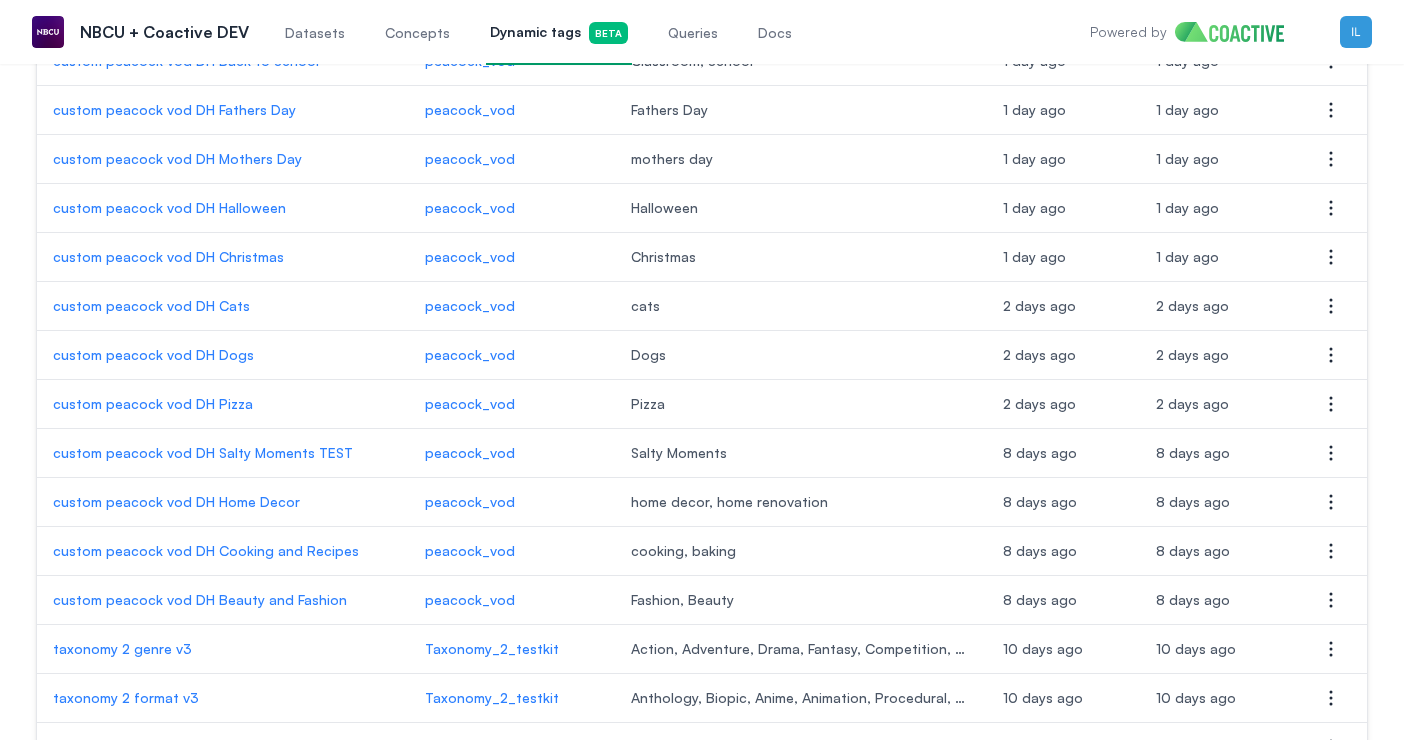 scroll, scrollTop: 636, scrollLeft: 0, axis: vertical 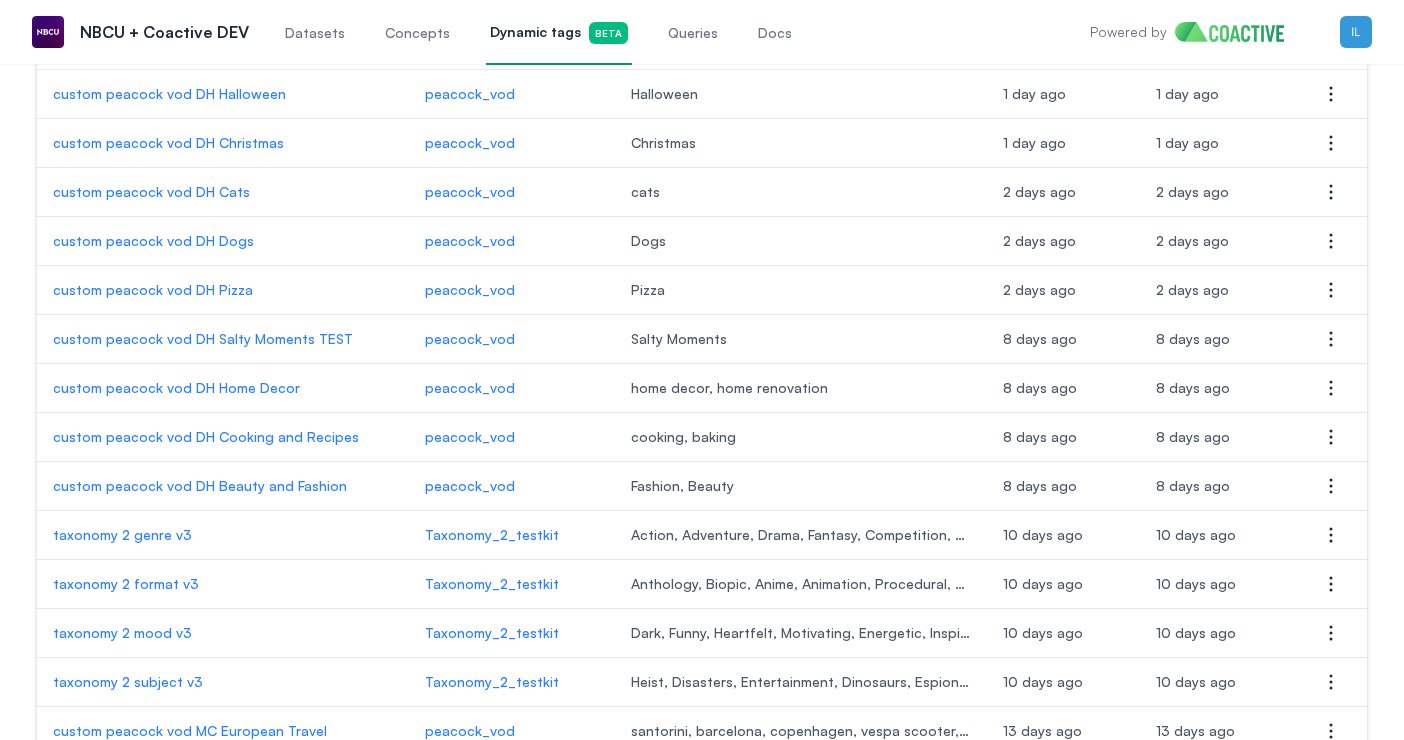 click on "Taxonomy_2_testkit" at bounding box center [512, 535] 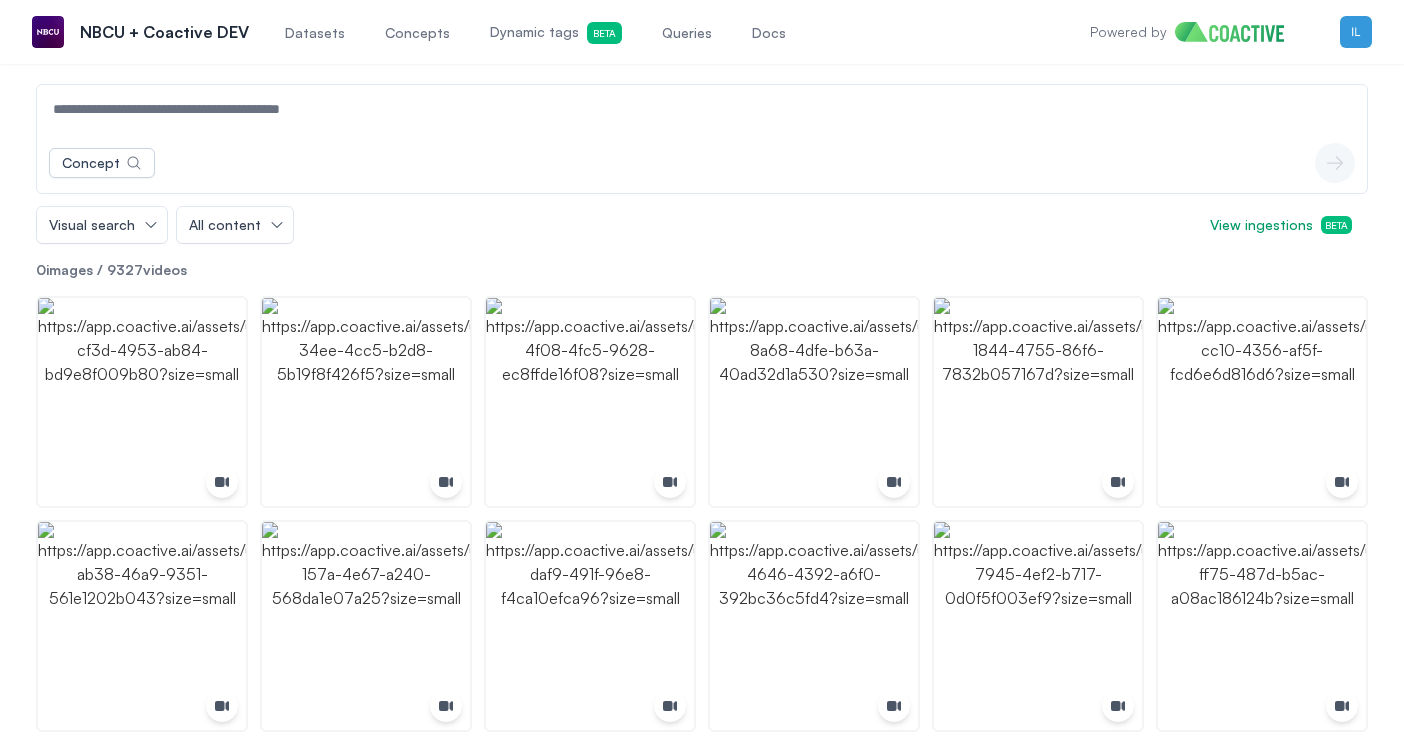 scroll, scrollTop: 0, scrollLeft: 0, axis: both 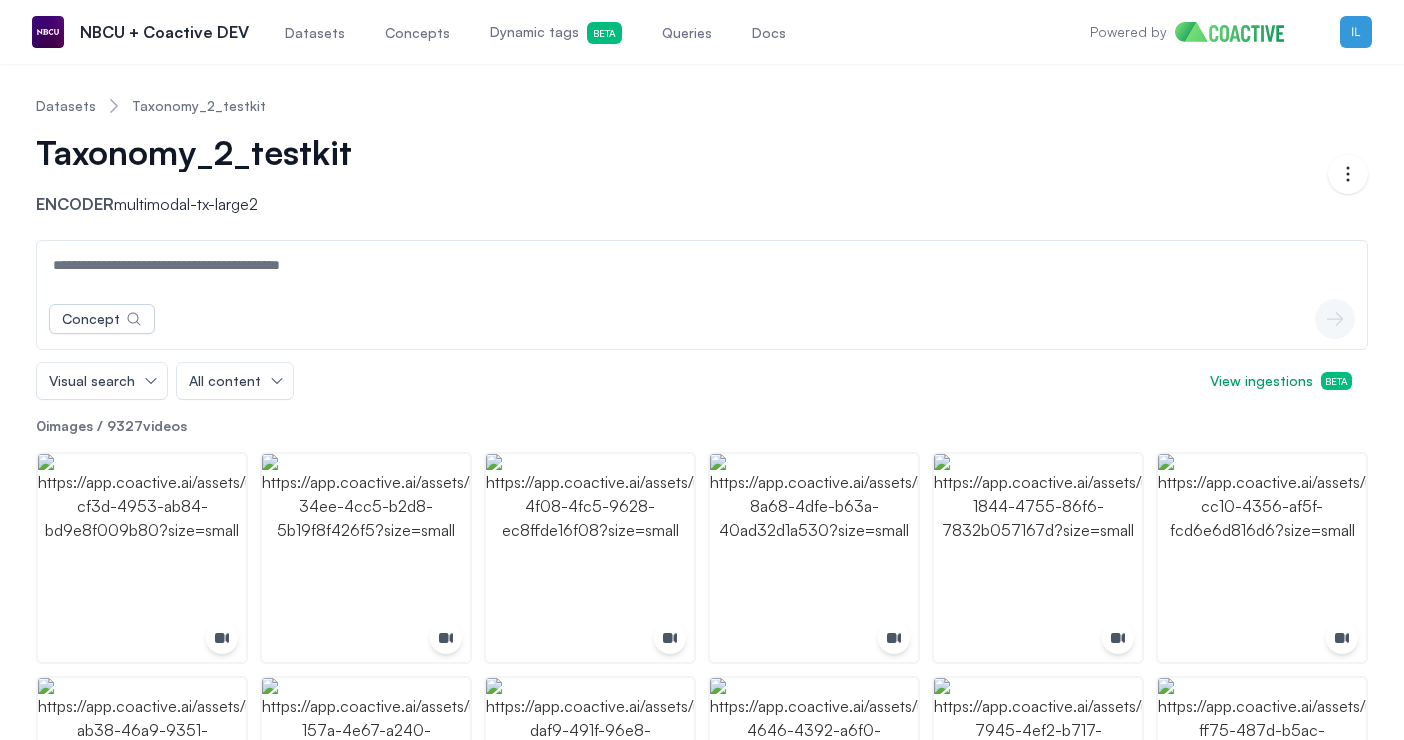 click on "Visual search" at bounding box center [102, 381] 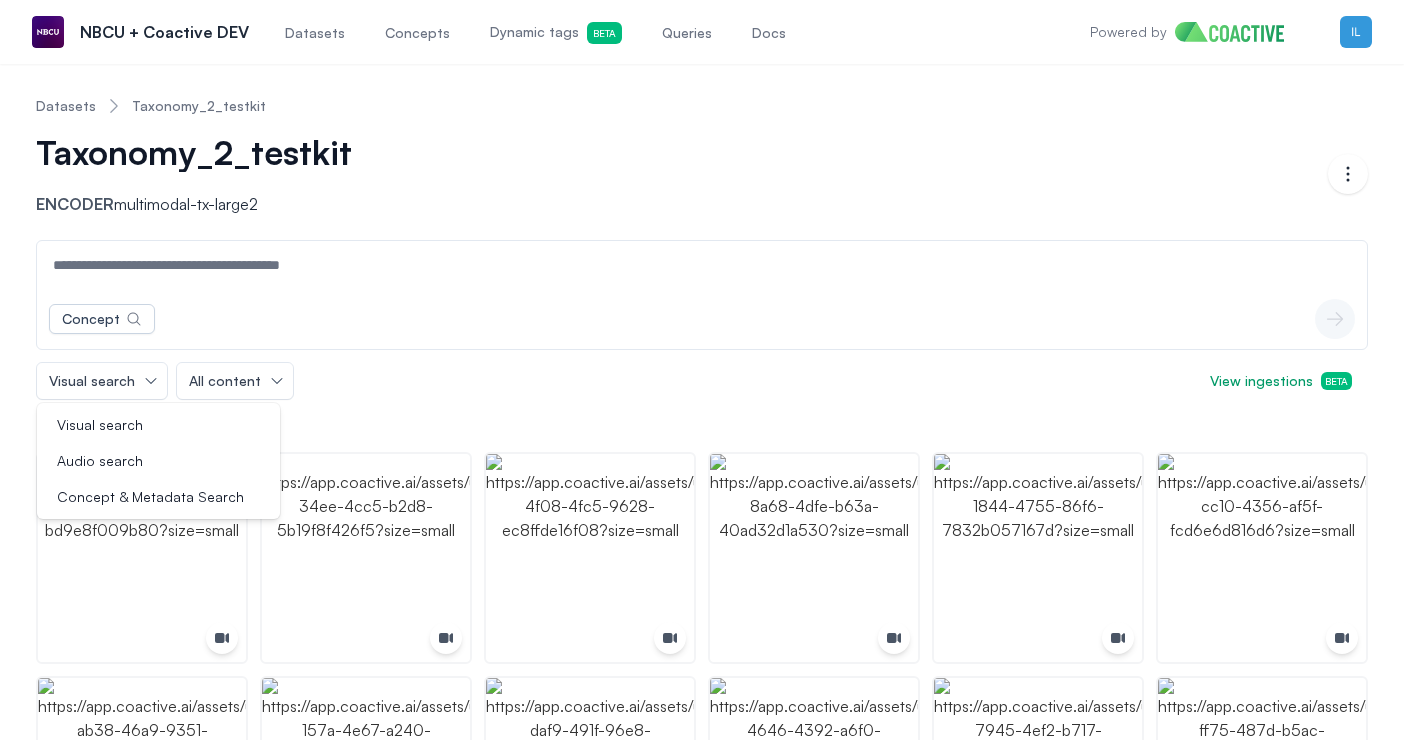 click on "Visual search Visual search Audio search Concept & Metadata Search All content View ingestions Beta" at bounding box center (702, 381) 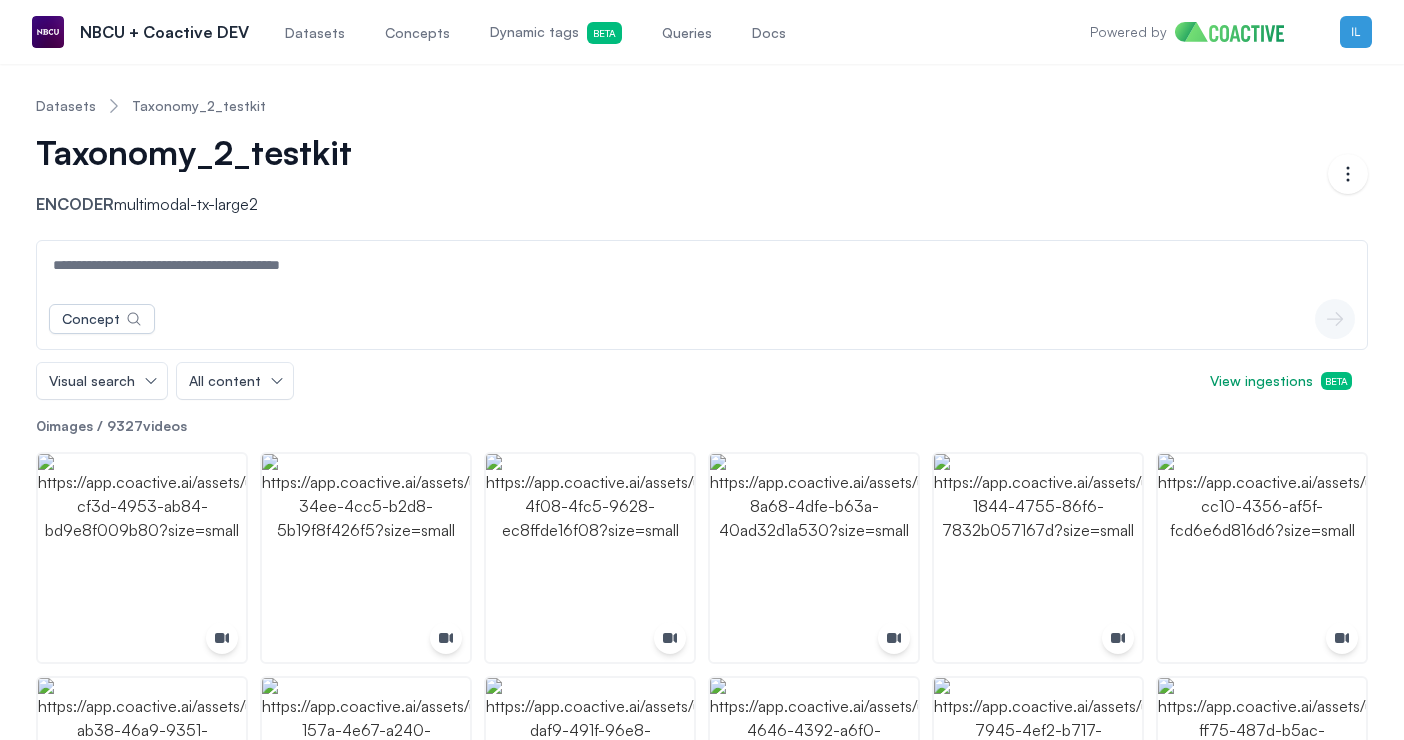 click on "Visual search All content View ingestions Beta" at bounding box center (702, 381) 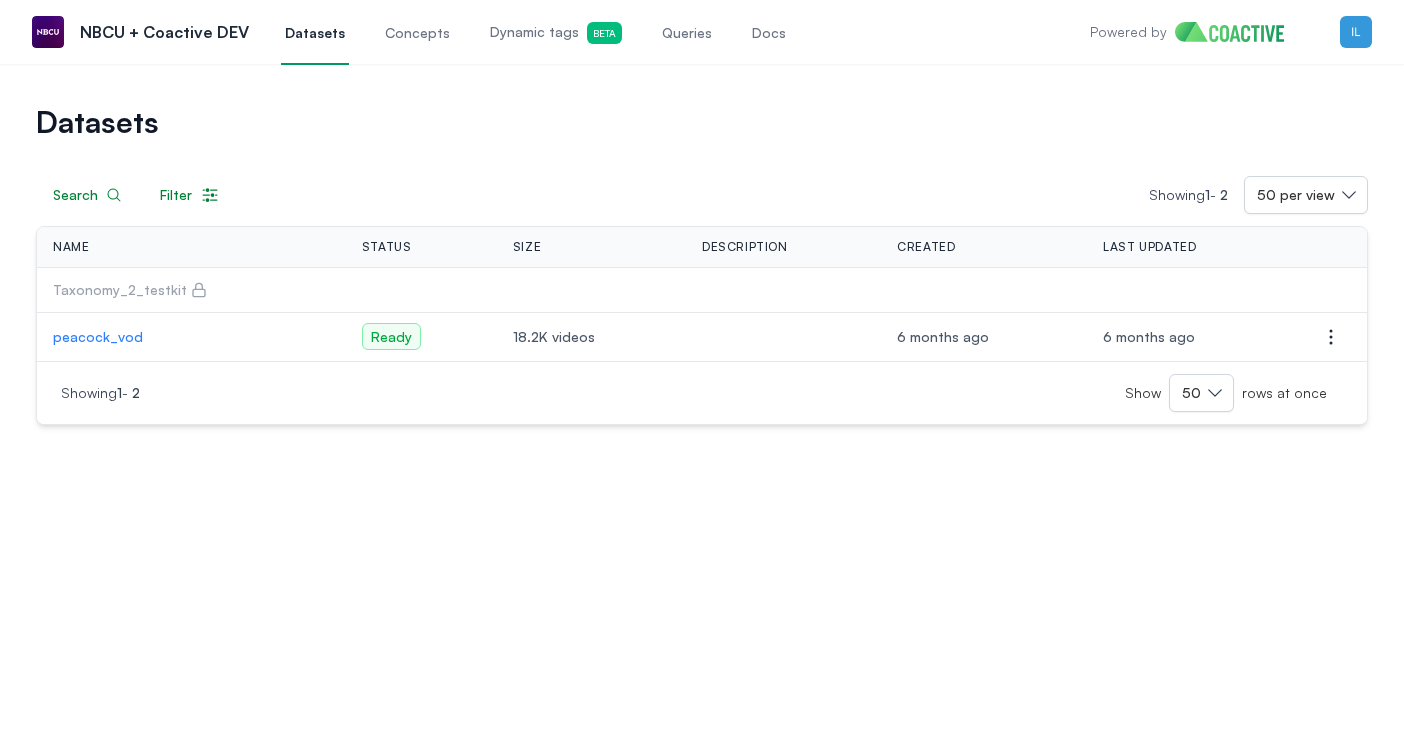 click on "Dynamic tags Beta" at bounding box center [556, 33] 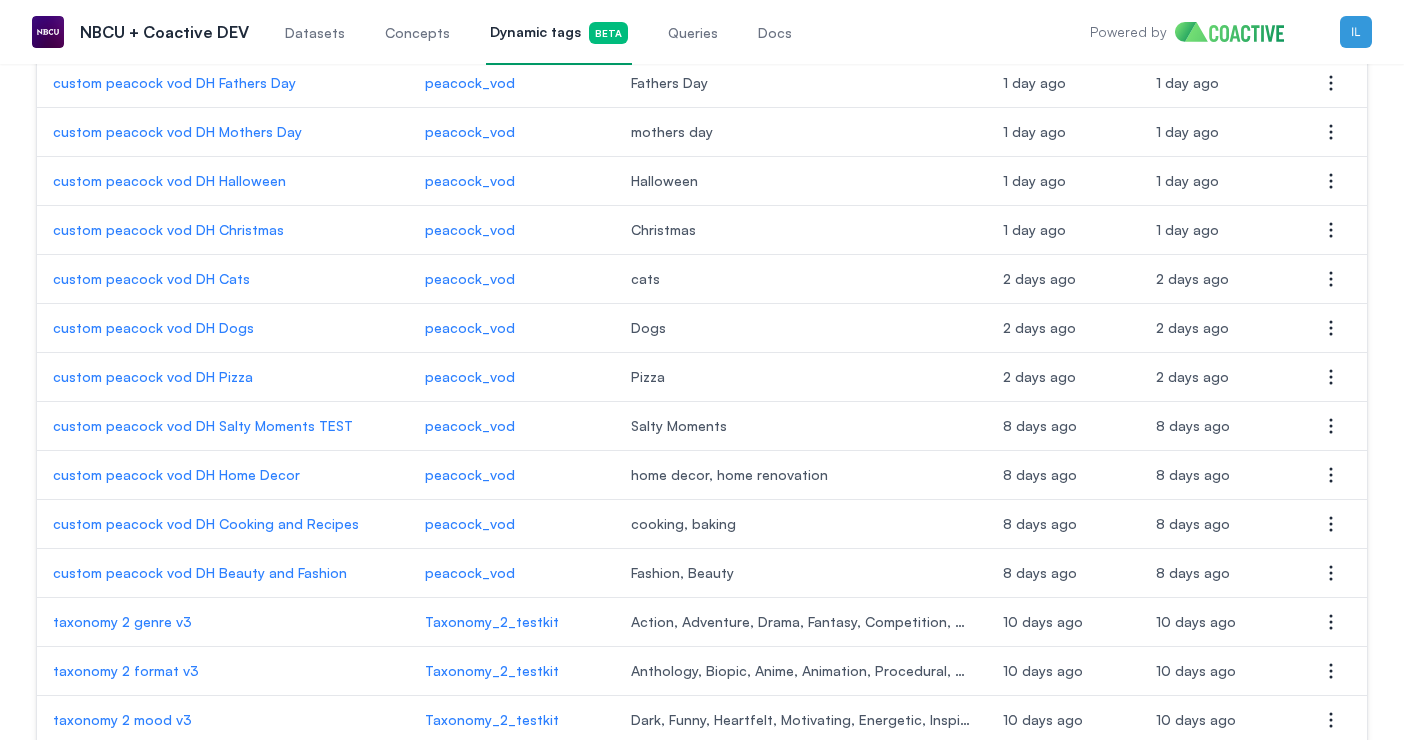 scroll, scrollTop: 636, scrollLeft: 0, axis: vertical 